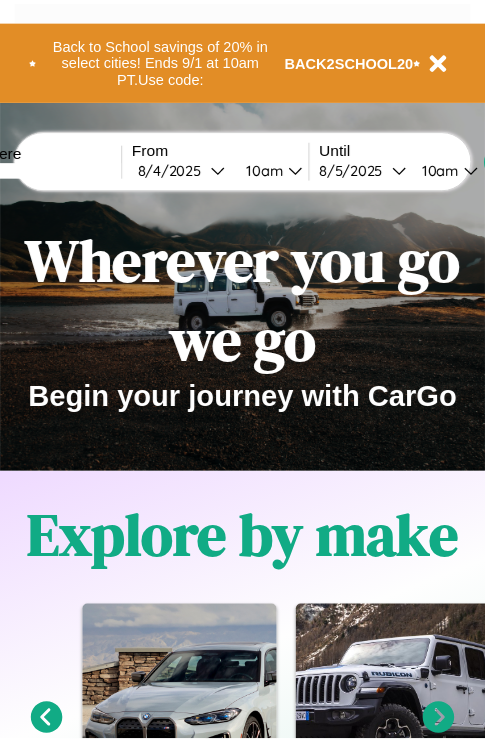 scroll, scrollTop: 0, scrollLeft: 0, axis: both 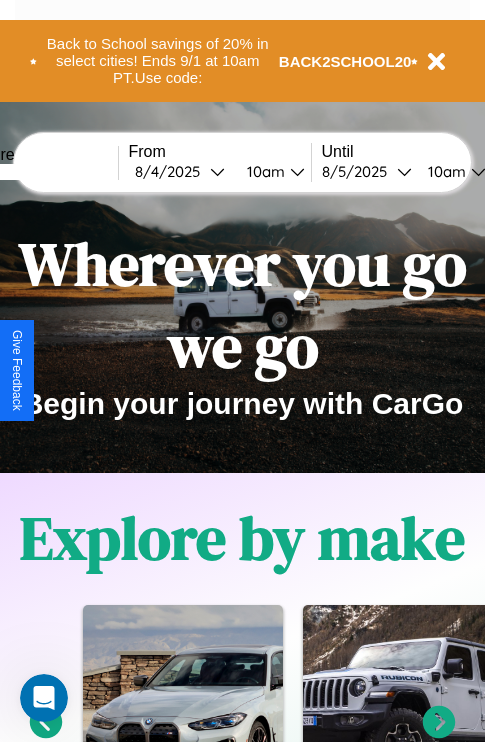 click at bounding box center [43, 172] 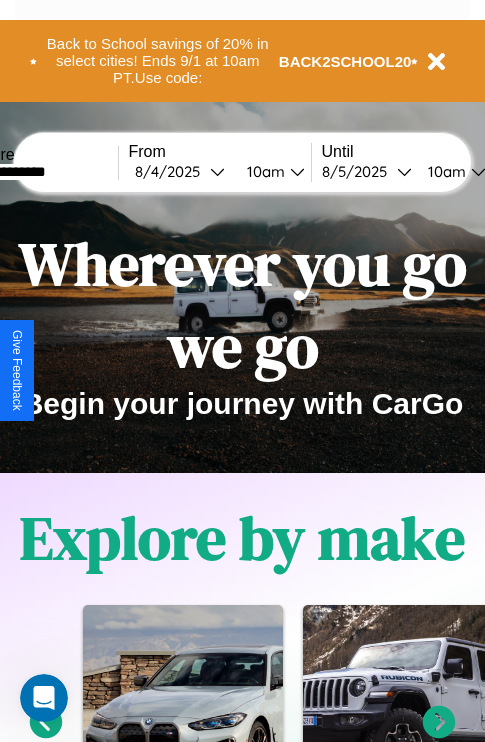 type on "**********" 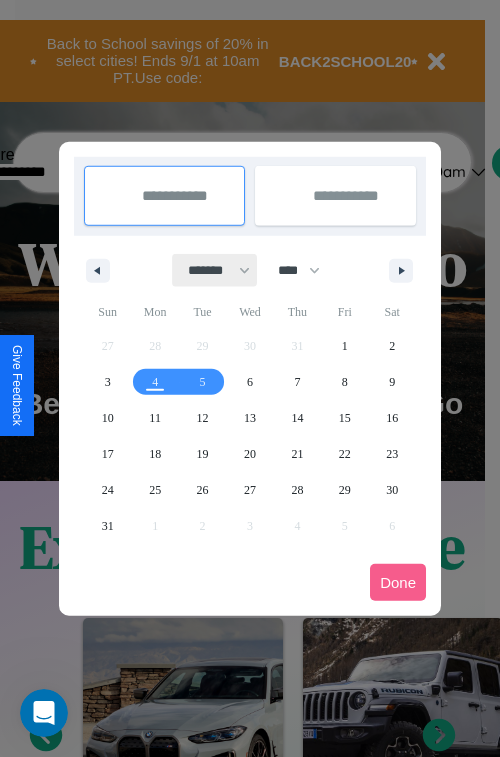 click on "******* ******** ***** ***** *** **** **** ****** ********* ******* ******** ********" at bounding box center [215, 270] 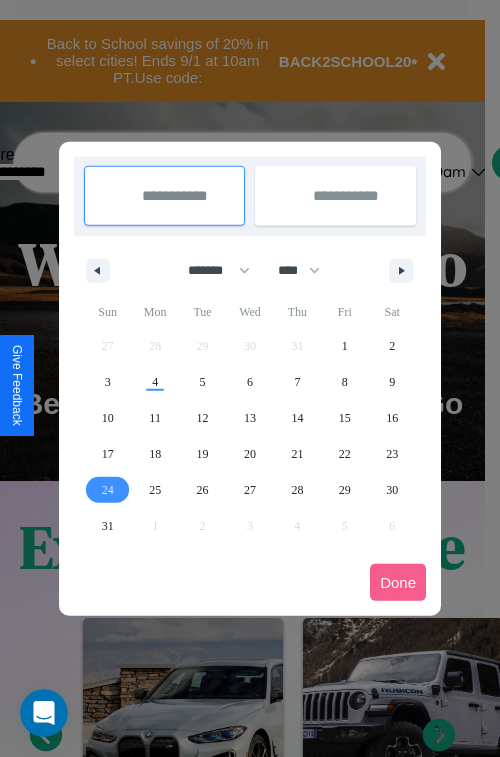 click on "24" at bounding box center (108, 490) 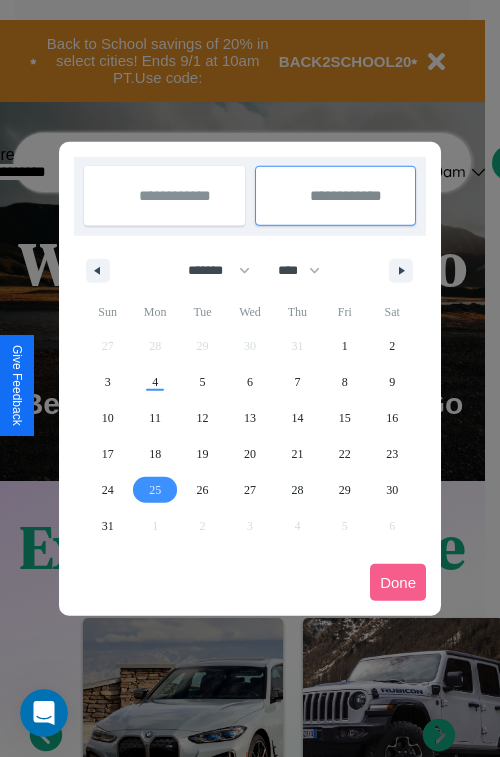 click on "25" at bounding box center (155, 490) 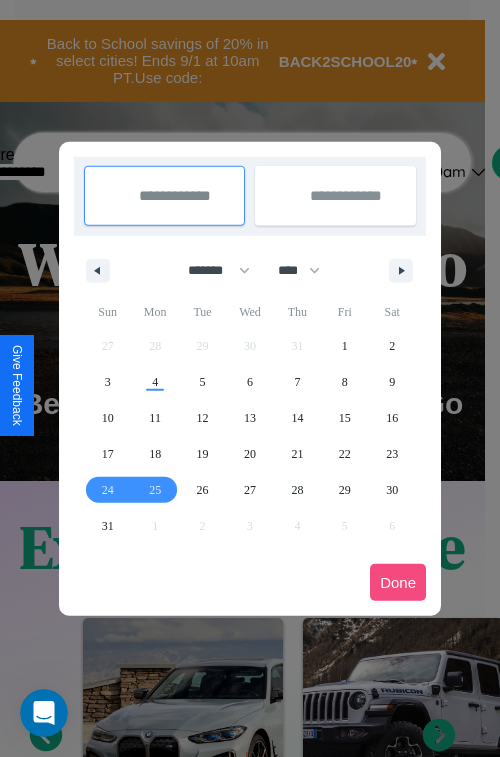 click on "Done" at bounding box center (398, 582) 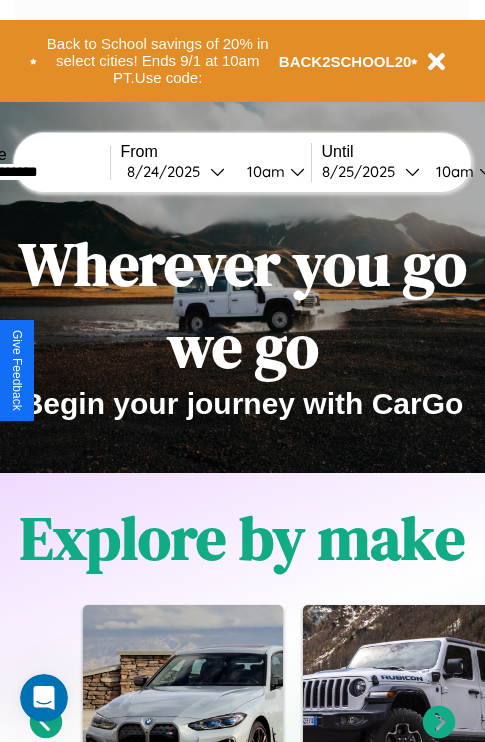 click on "10am" at bounding box center [263, 171] 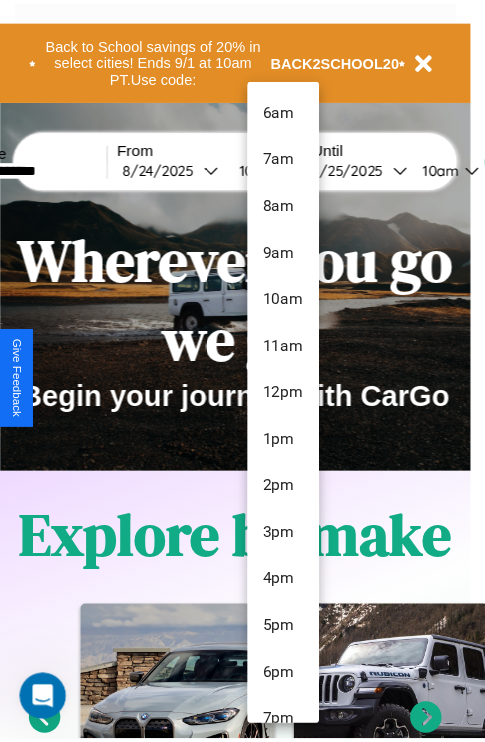scroll, scrollTop: 115, scrollLeft: 0, axis: vertical 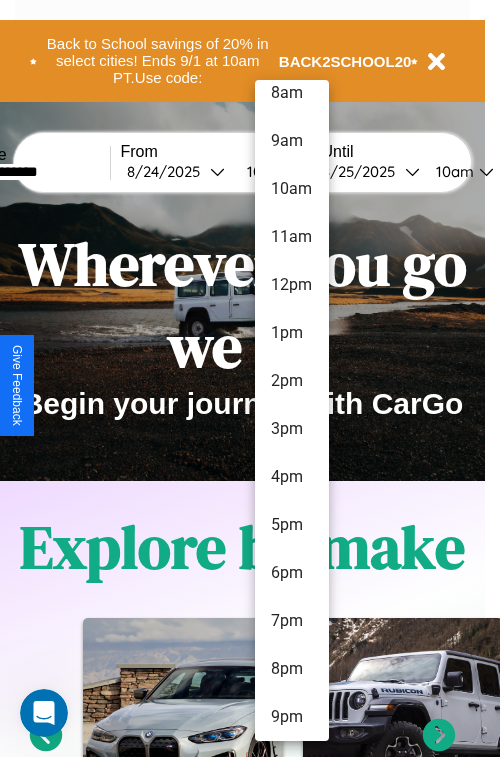 click on "9pm" at bounding box center (292, 717) 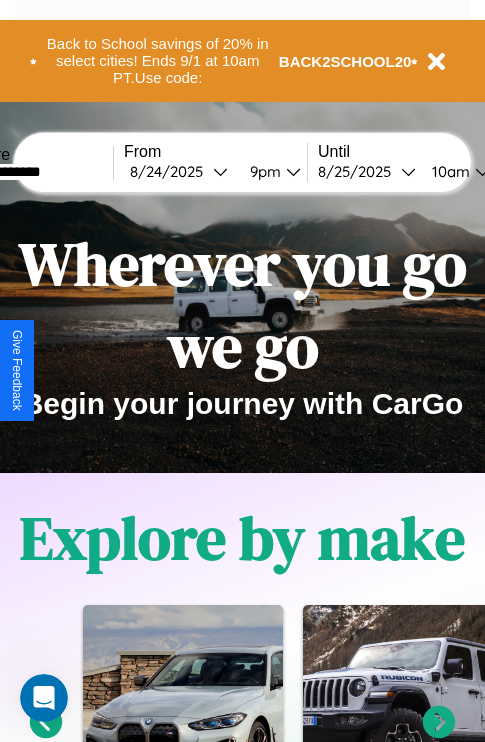 scroll, scrollTop: 0, scrollLeft: 74, axis: horizontal 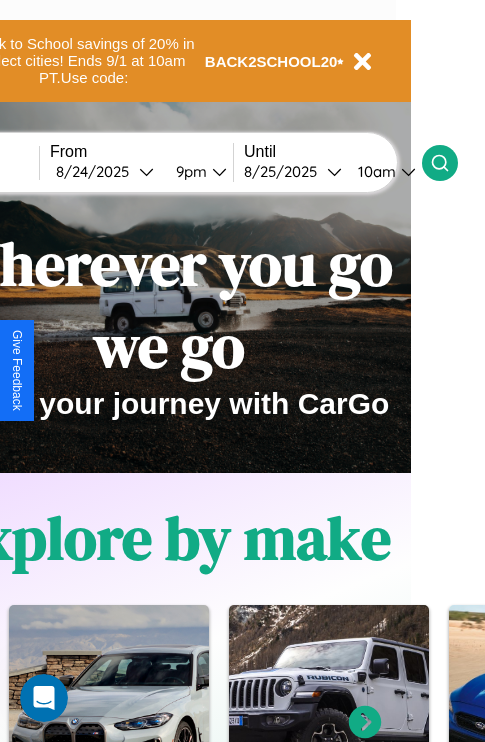 click 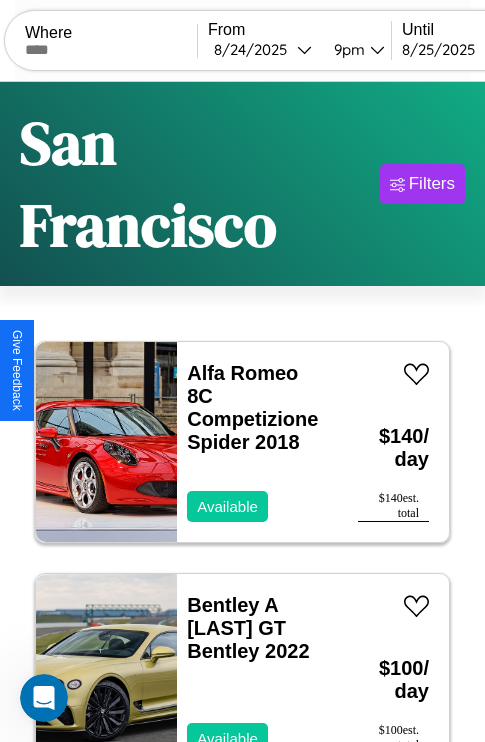 scroll, scrollTop: 52, scrollLeft: 0, axis: vertical 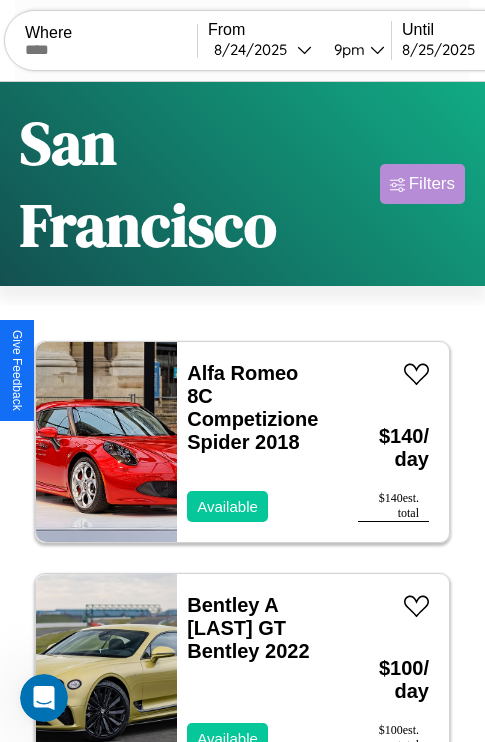 click on "Filters" at bounding box center [432, 184] 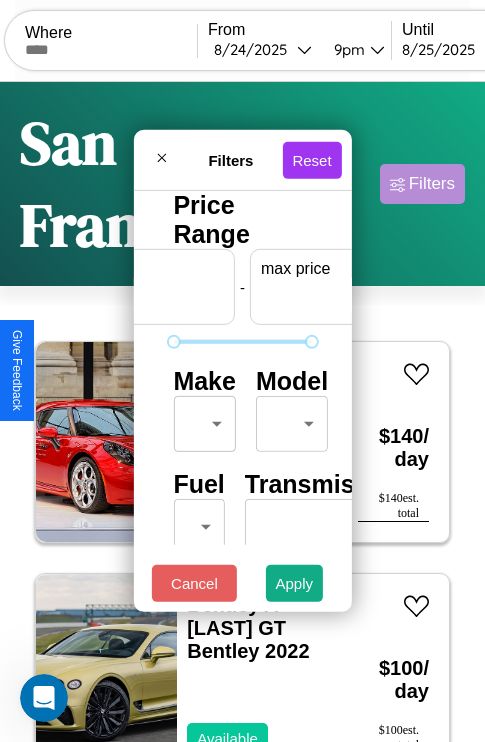 scroll, scrollTop: 0, scrollLeft: 124, axis: horizontal 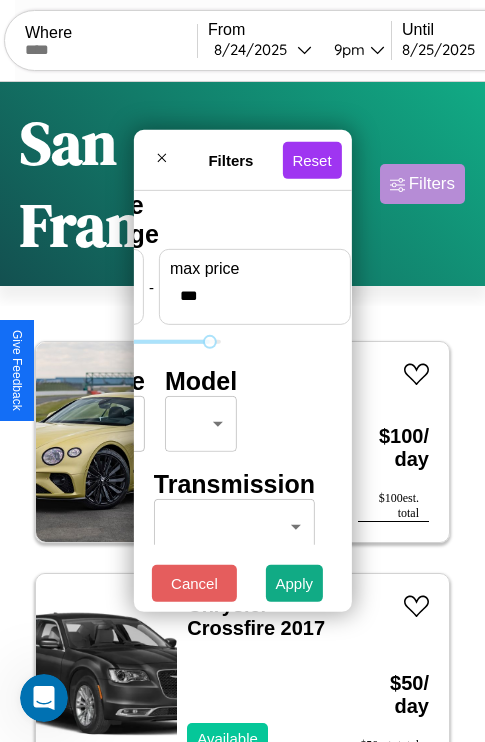type on "***" 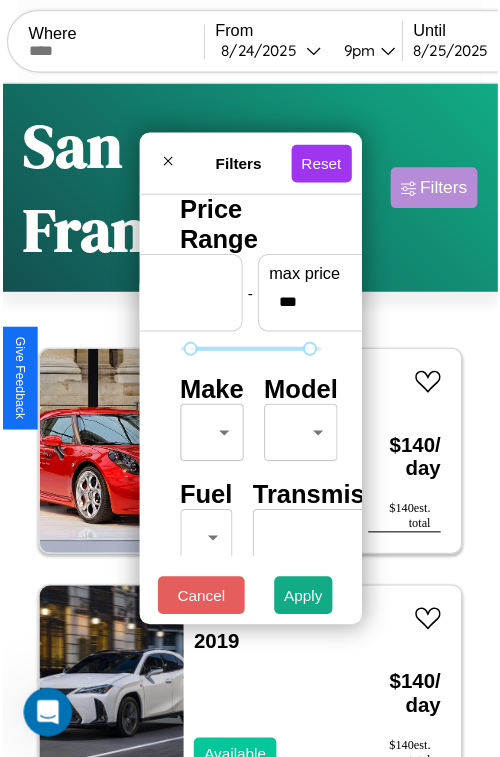 scroll, scrollTop: 59, scrollLeft: 0, axis: vertical 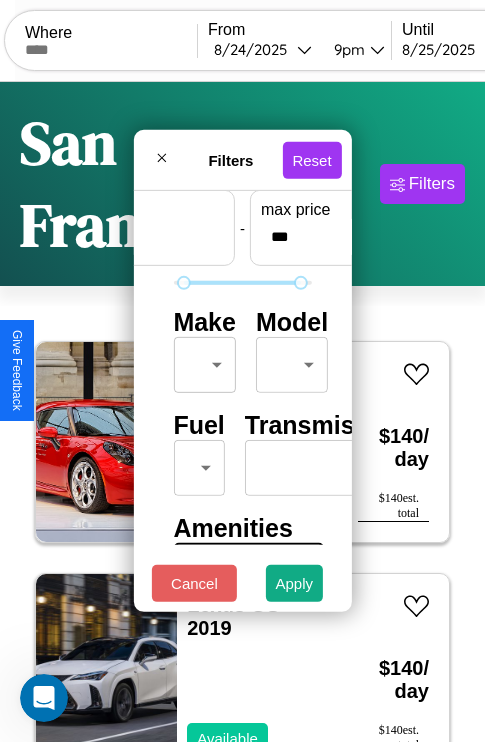 type on "**" 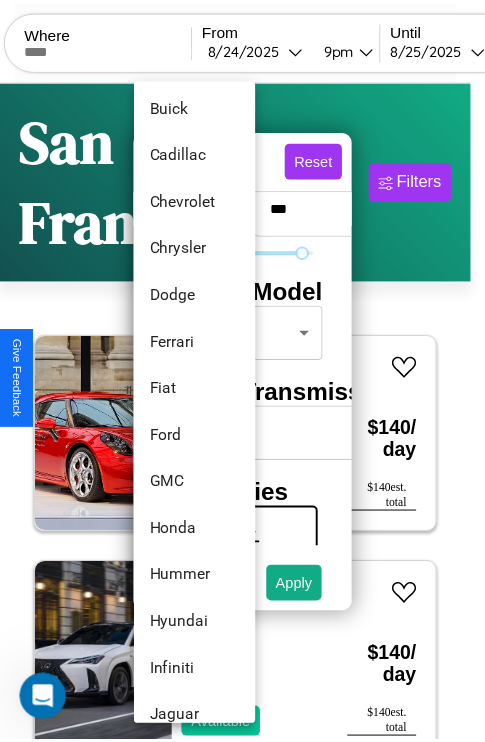 scroll, scrollTop: 710, scrollLeft: 0, axis: vertical 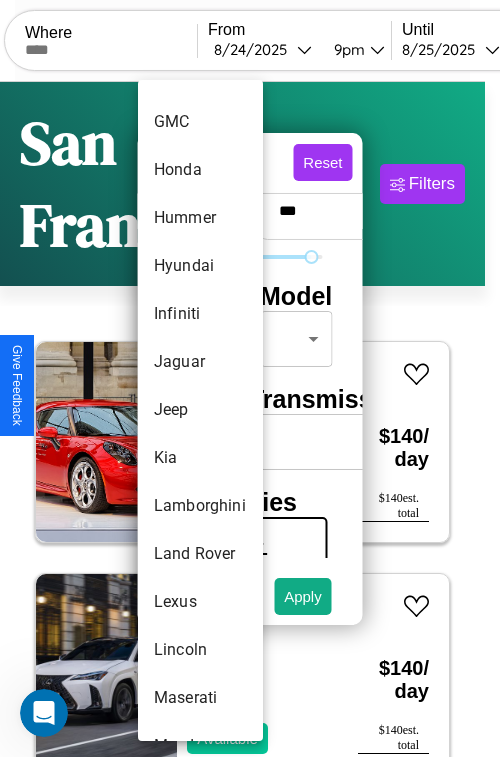 click on "Jeep" at bounding box center [200, 410] 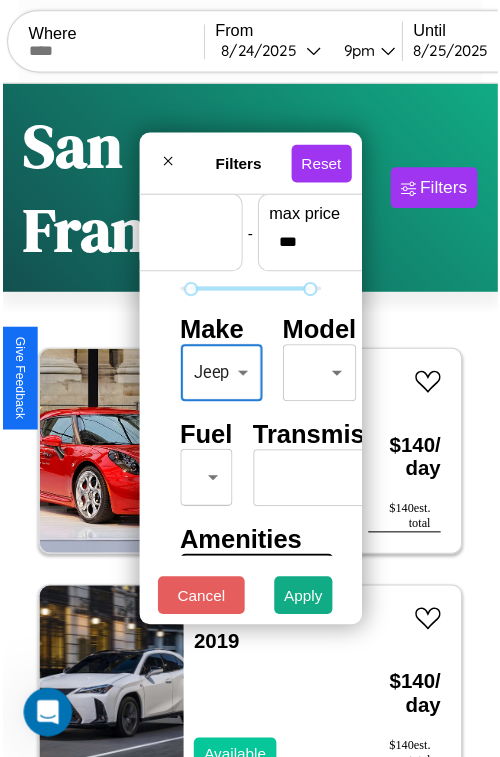 scroll, scrollTop: 59, scrollLeft: 4, axis: both 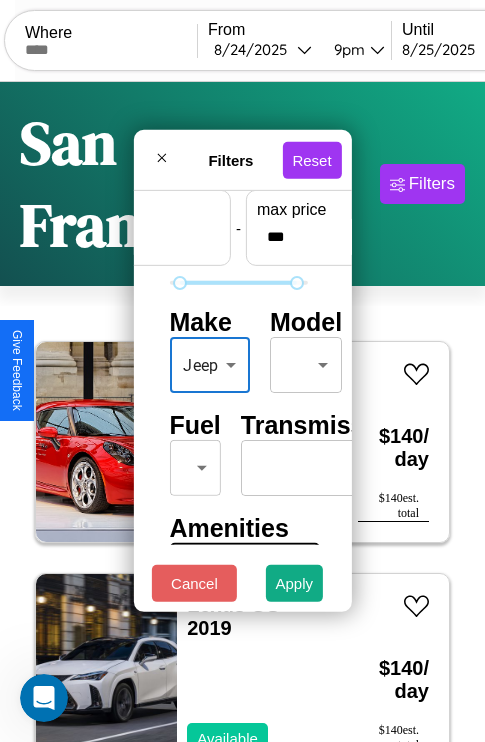 click on "CarGo Where From [MONTH] / [DAY] / [YEAR] [TIME] Until [MONTH] / [DAY] / [YEAR] [TIME] Become a Host Login Sign Up [CITY] Filters 25 cars in this area These cars can be picked up in this city. Alfa Romeo 8C Competizione Spider 2018 Available $ 140 / day $ 140 est. total Lexus GS 2019 Available $ 140 / day $ 140 est. total Chrysler Crossfire 2017 Available $ 50 / day $ 50 est. total Kia Spectra 2022 Available $ 170 / day $ 170 est. total Chrysler Daytona 2023 Available $ 100 / day $ 100 est. total Lincoln MKS 2022 Unavailable $ 80 / day $ 80 est. total Buick Coachbuilder 2016 Available $ 140 / day $ 140 est. total BMW 545i 2019 Available $ 130 / day $ 130 est. total Lexus TX 2018 Available $ 180 / day $ 180 est. total Tesla Semi 2014 Available $ 60 / day $ 60 est. total Kia K4 2020 Available $ 110 / day $ 110 est. total Volvo EX30 2014 Available $ 60 / day $ 60 est. total Honda Clarity 2018 Available $ 70 / day $ 70 est. total Bentley Mulsanne 2014" at bounding box center [242, 453] 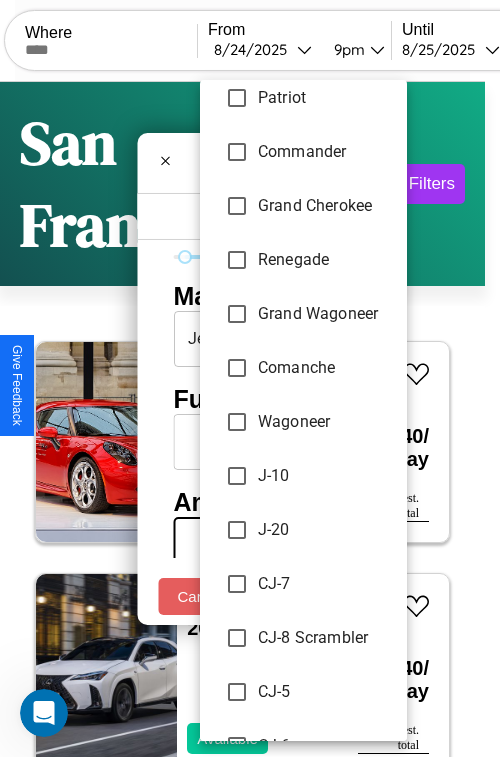 scroll, scrollTop: 347, scrollLeft: 0, axis: vertical 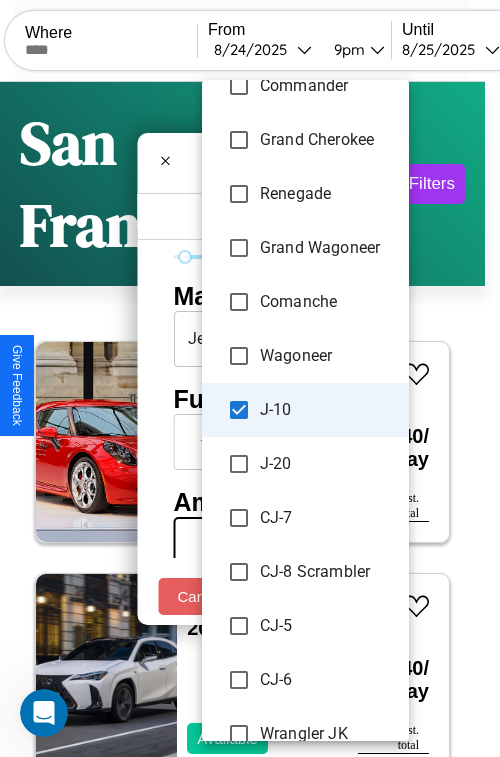 click on "CJ-8 Scrambler" at bounding box center [305, 572] 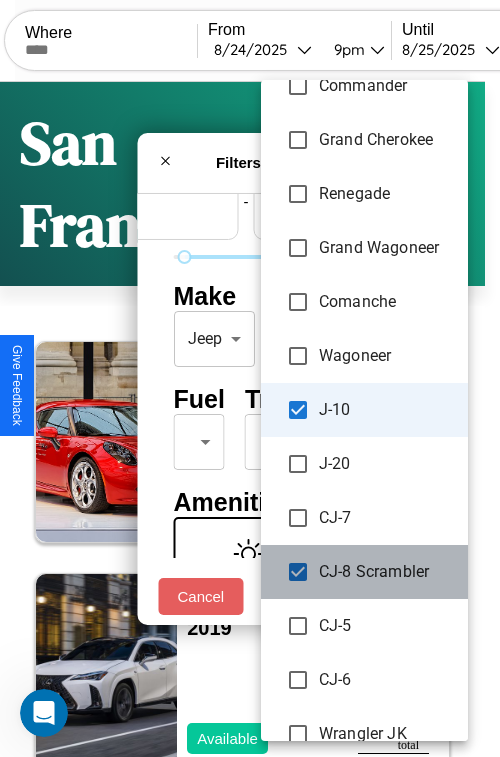 scroll, scrollTop: 215, scrollLeft: 0, axis: vertical 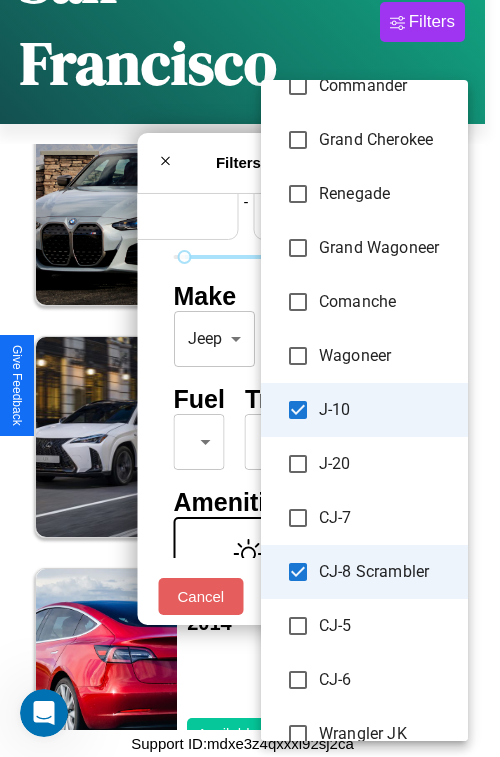 click at bounding box center (250, 378) 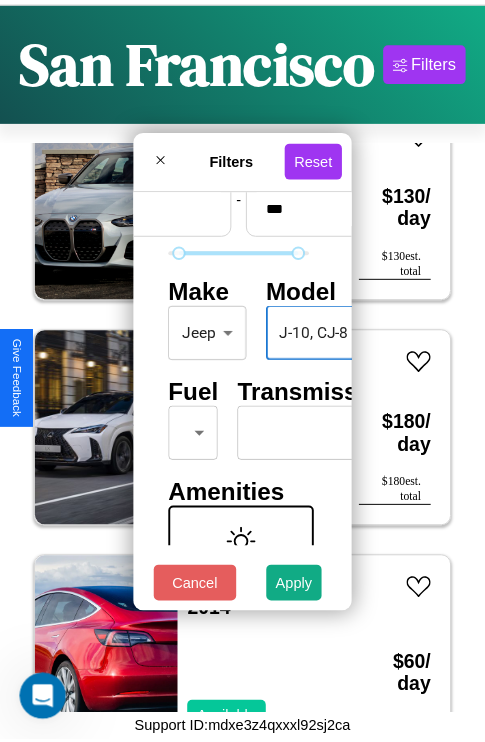 scroll, scrollTop: 80, scrollLeft: 0, axis: vertical 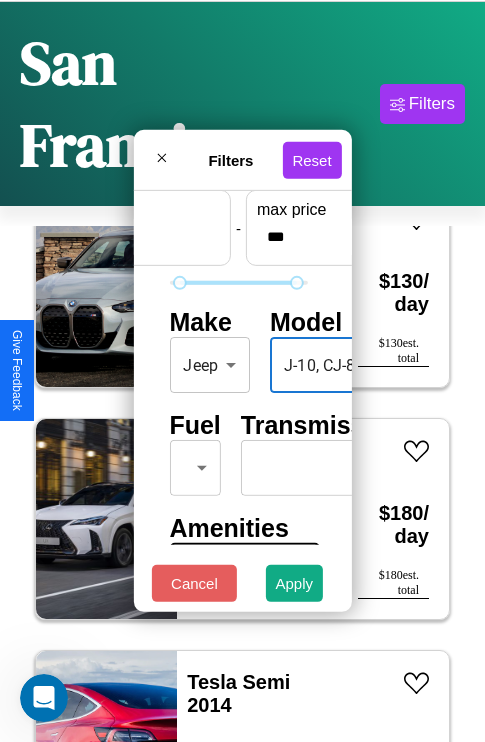 click on "Amenities" at bounding box center [238, 528] 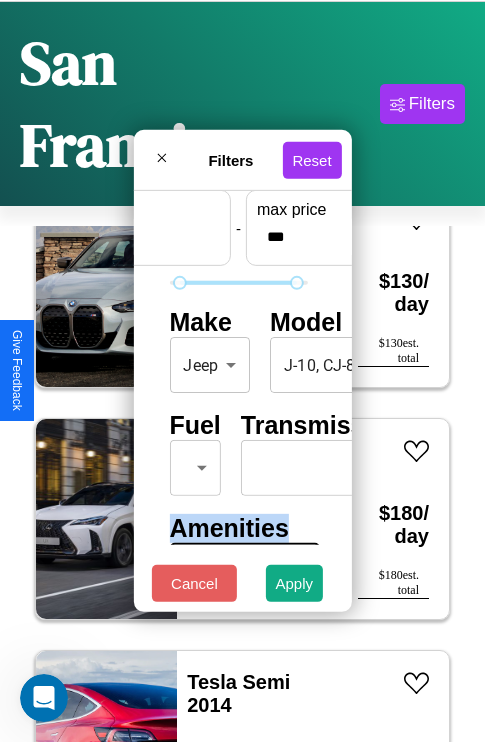 click on "Amenities" at bounding box center (238, 528) 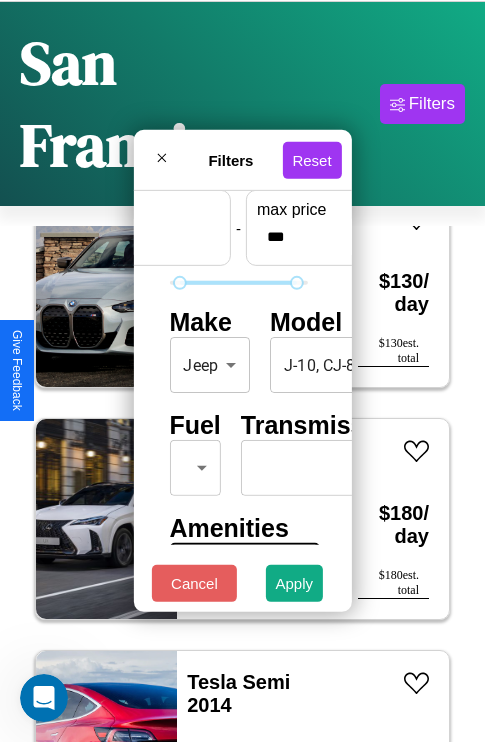 click on "Amenities" at bounding box center [238, 528] 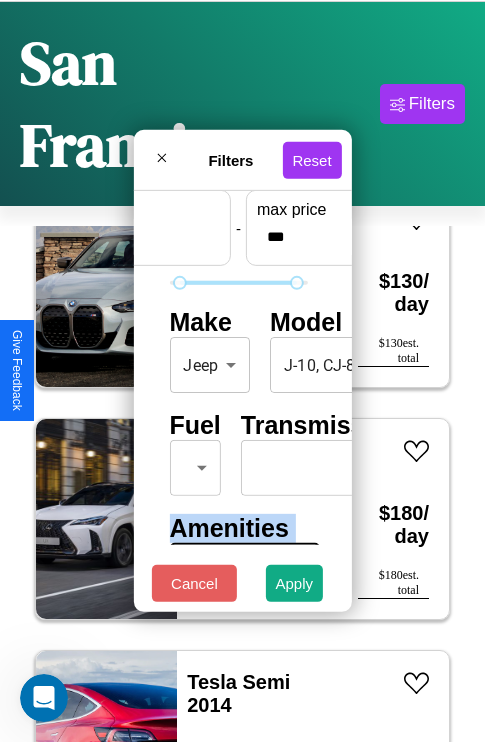click on "Amenities" at bounding box center (238, 528) 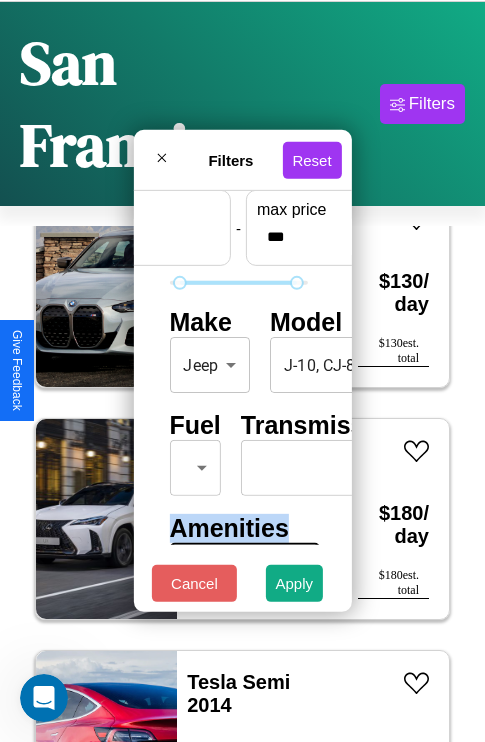 click on "Amenities" at bounding box center (238, 528) 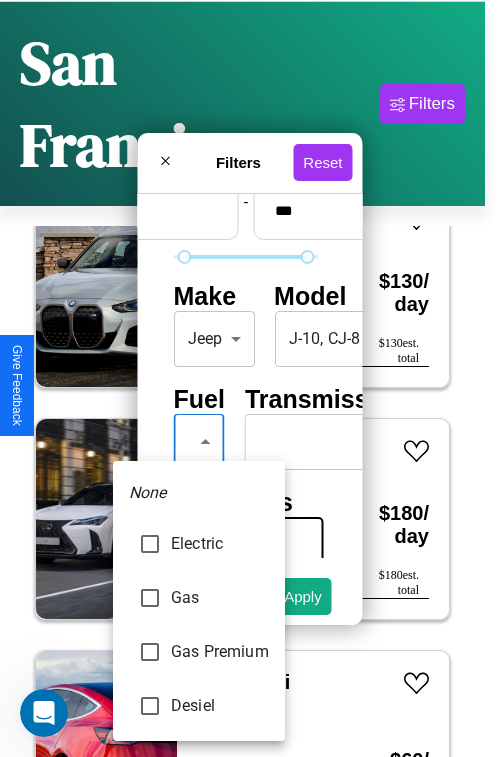 click at bounding box center (250, 378) 